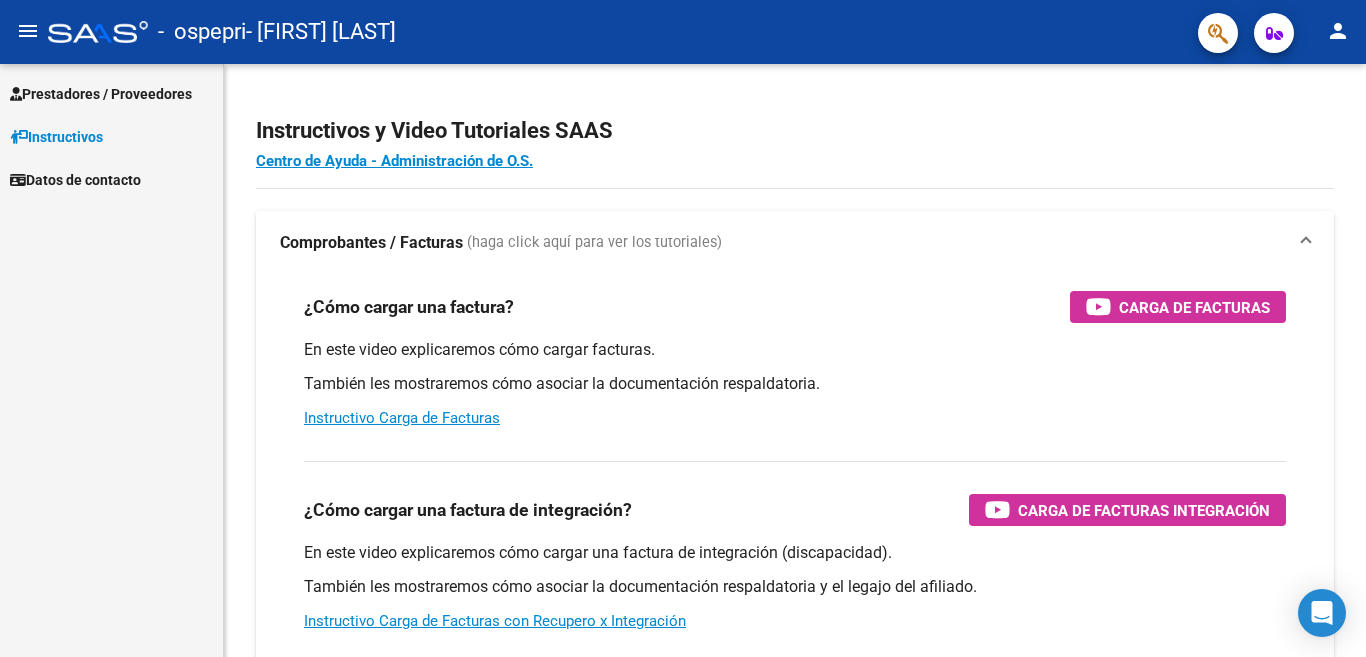 scroll, scrollTop: 0, scrollLeft: 0, axis: both 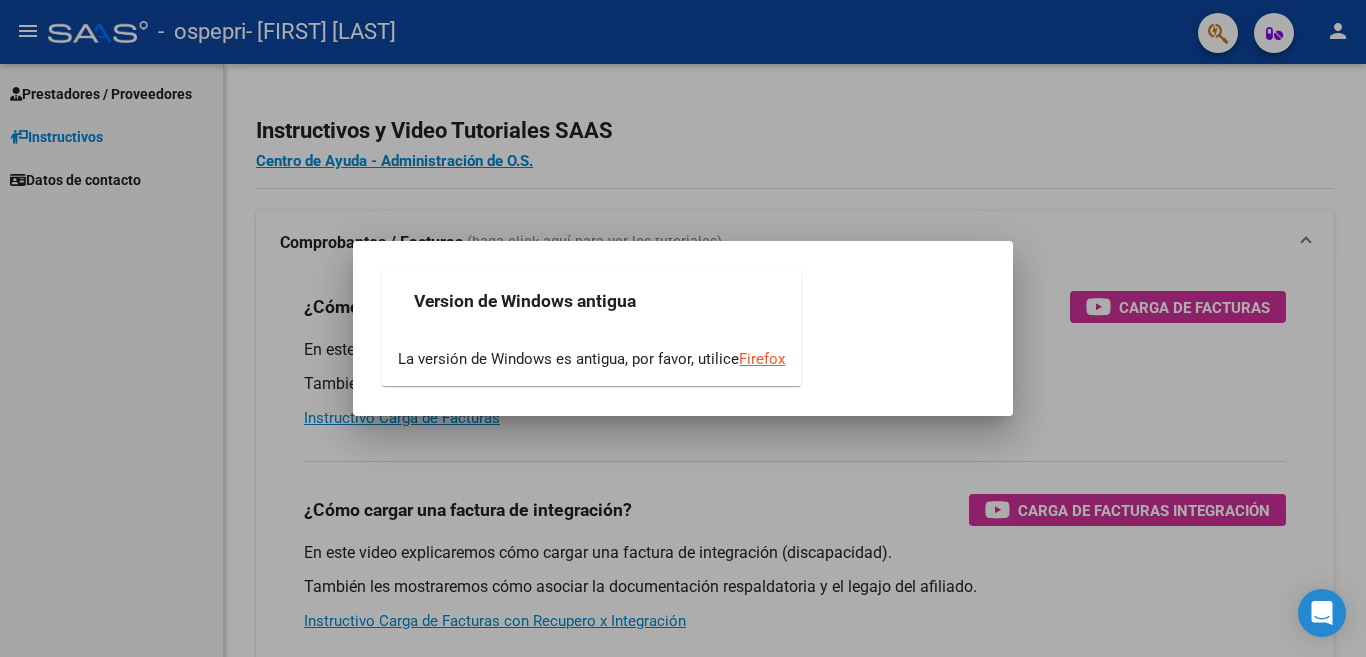 click at bounding box center (683, 328) 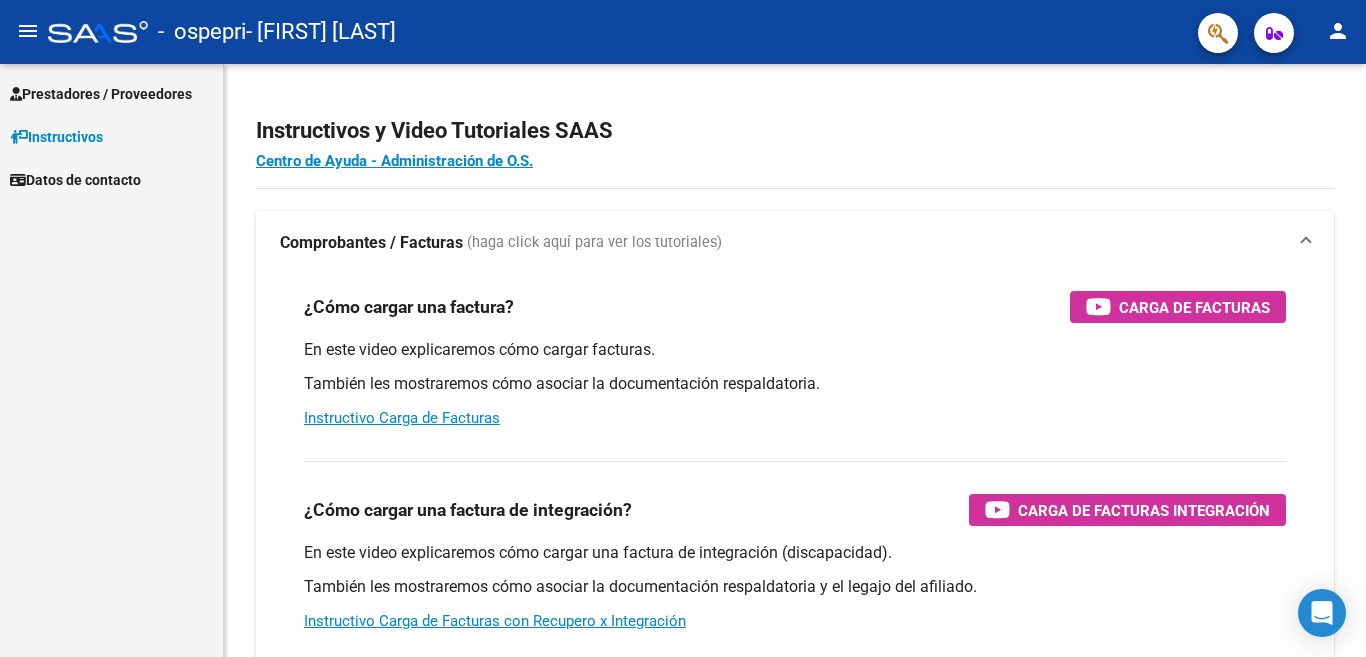 click on "Prestadores / Proveedores" at bounding box center [101, 94] 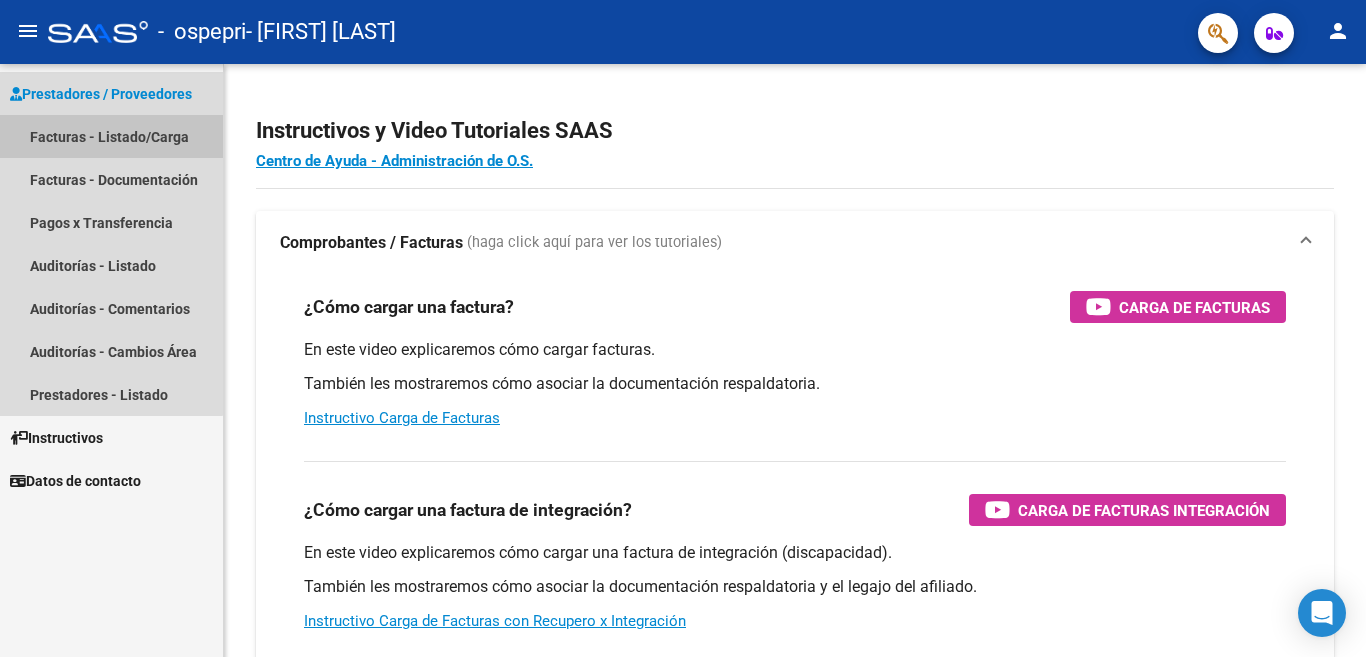click on "Facturas - Listado/Carga" at bounding box center (111, 136) 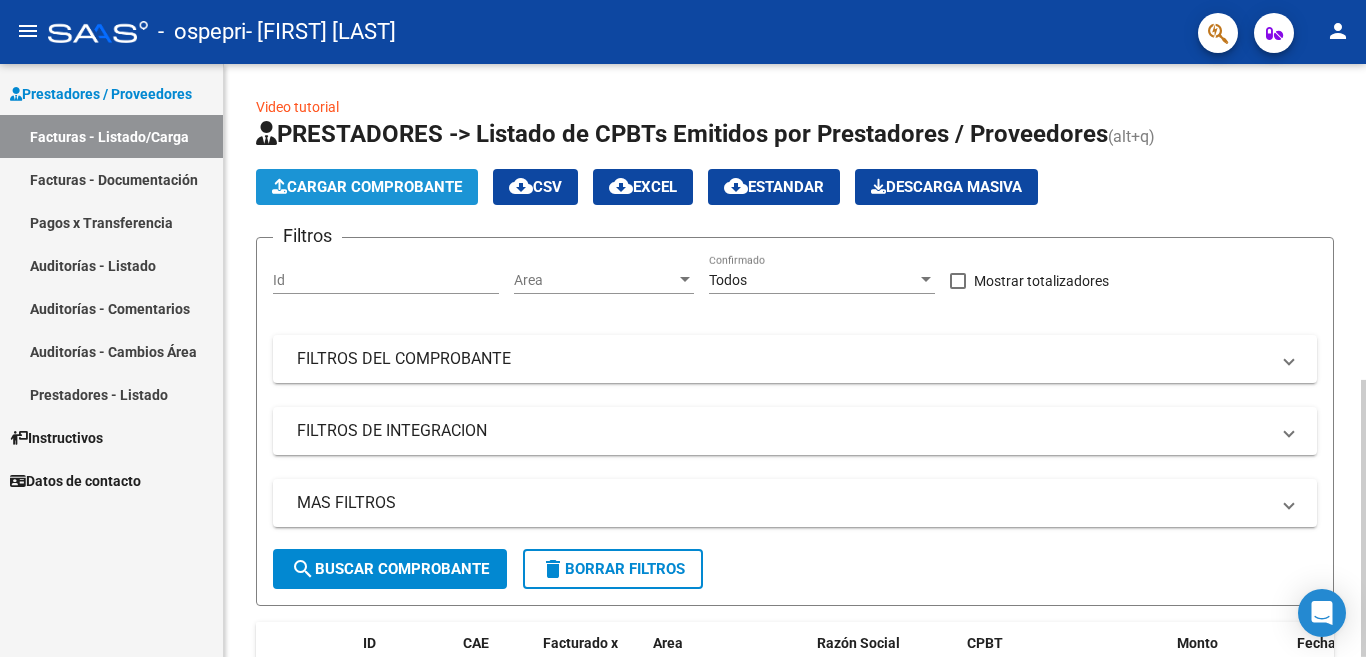 click on "Cargar Comprobante" 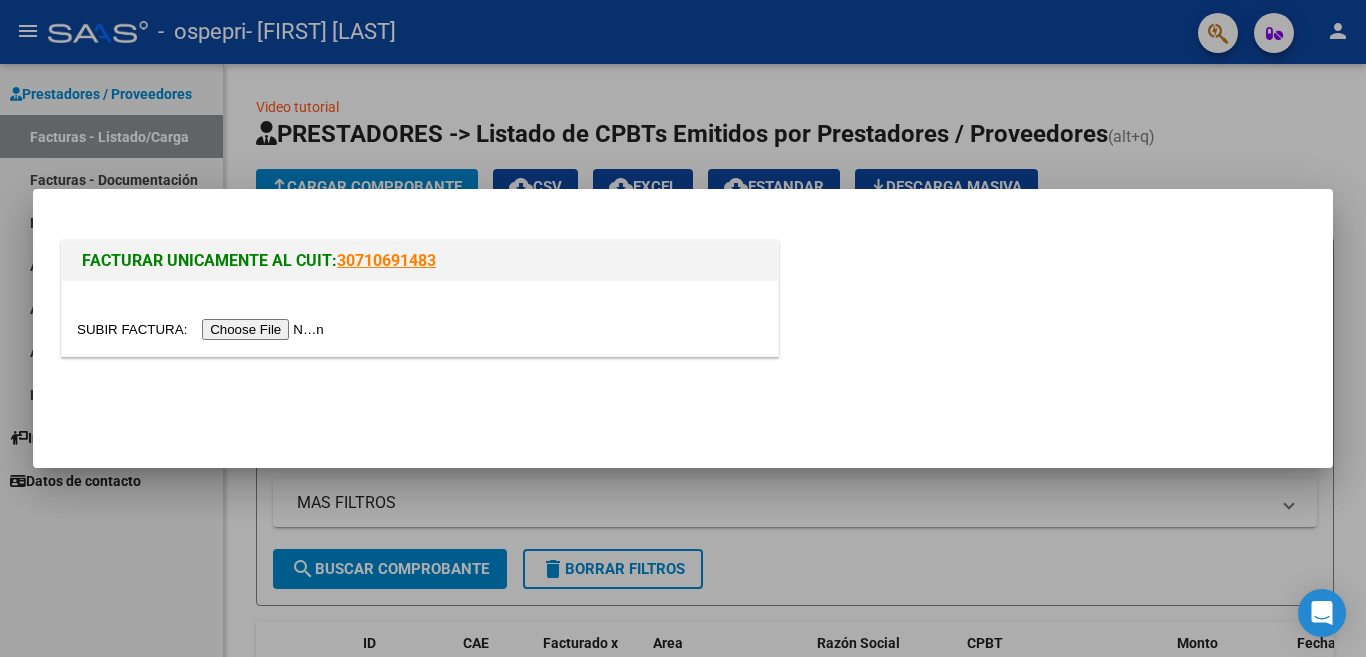 click at bounding box center (203, 329) 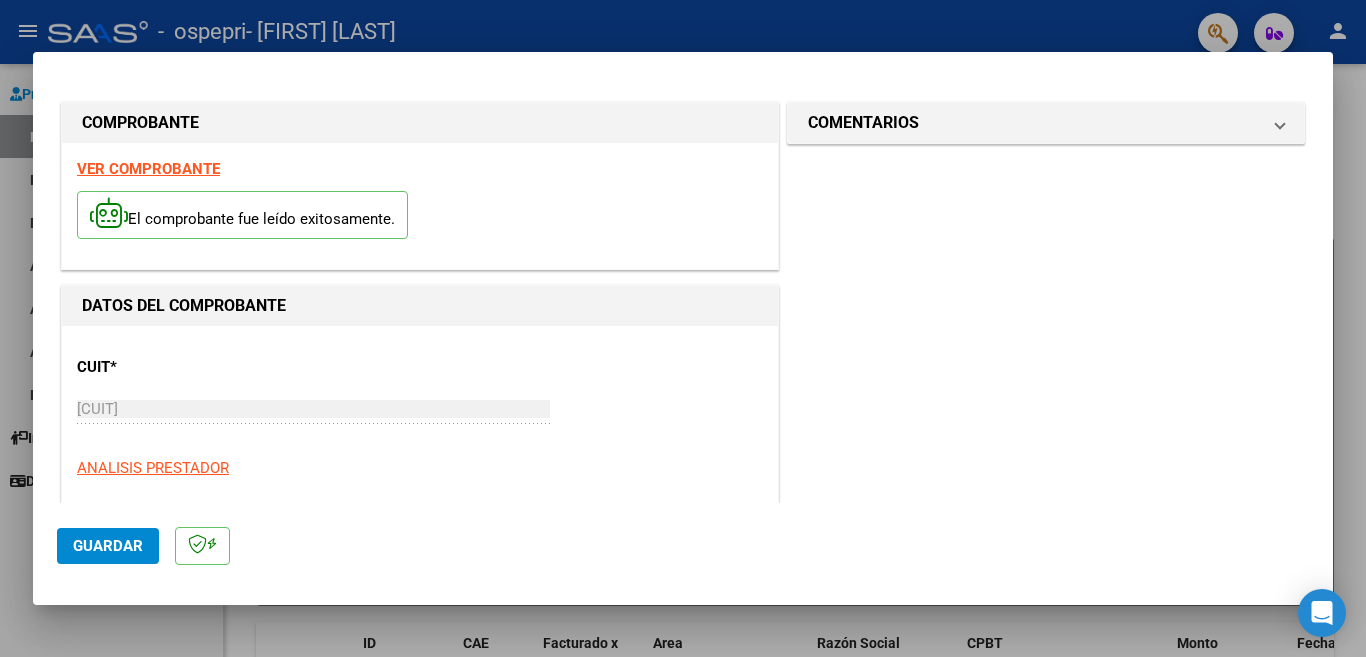 click on "[CUIT]" at bounding box center (313, 409) 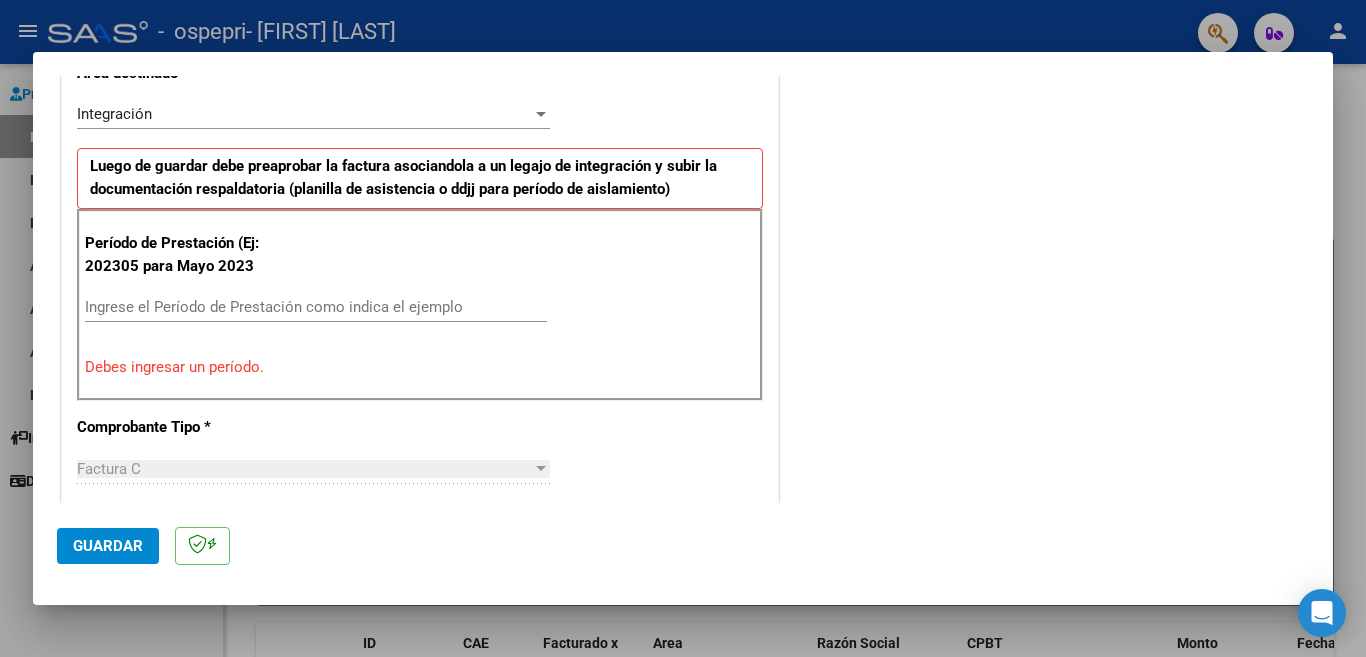 scroll, scrollTop: 448, scrollLeft: 0, axis: vertical 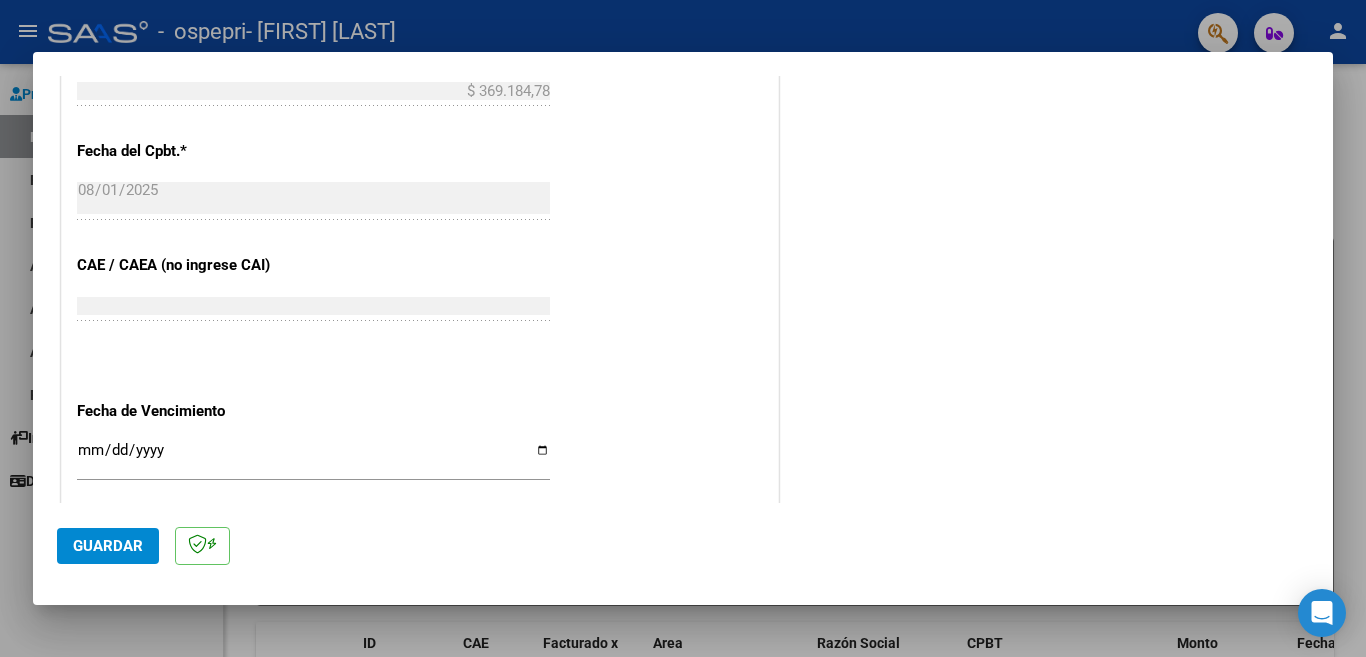type on "202508" 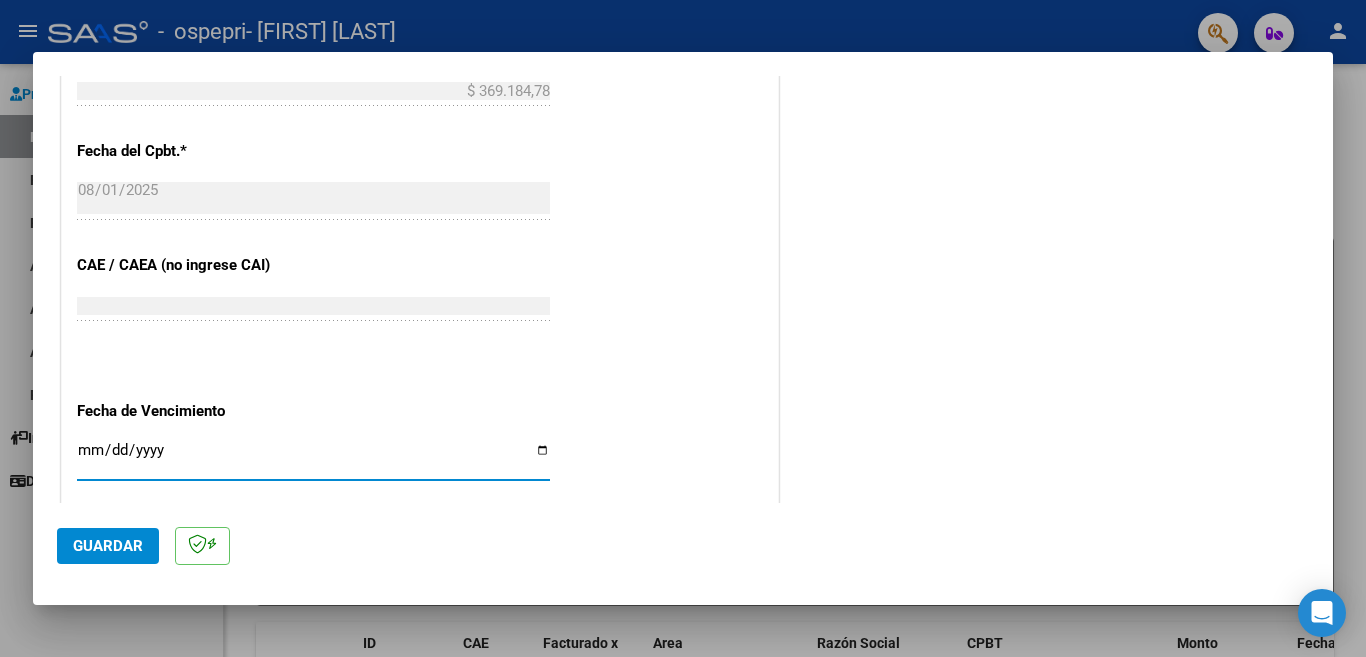 click on "Ingresar la fecha" at bounding box center [313, 458] 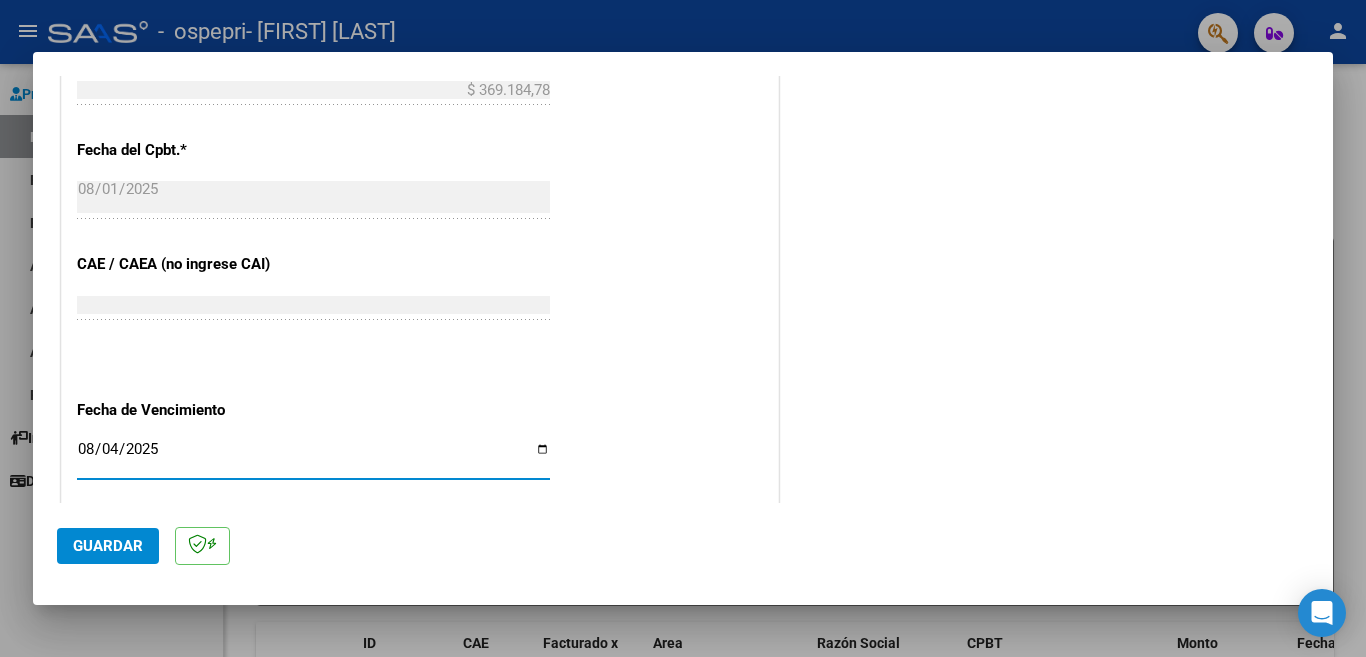 type on "2025-08-04" 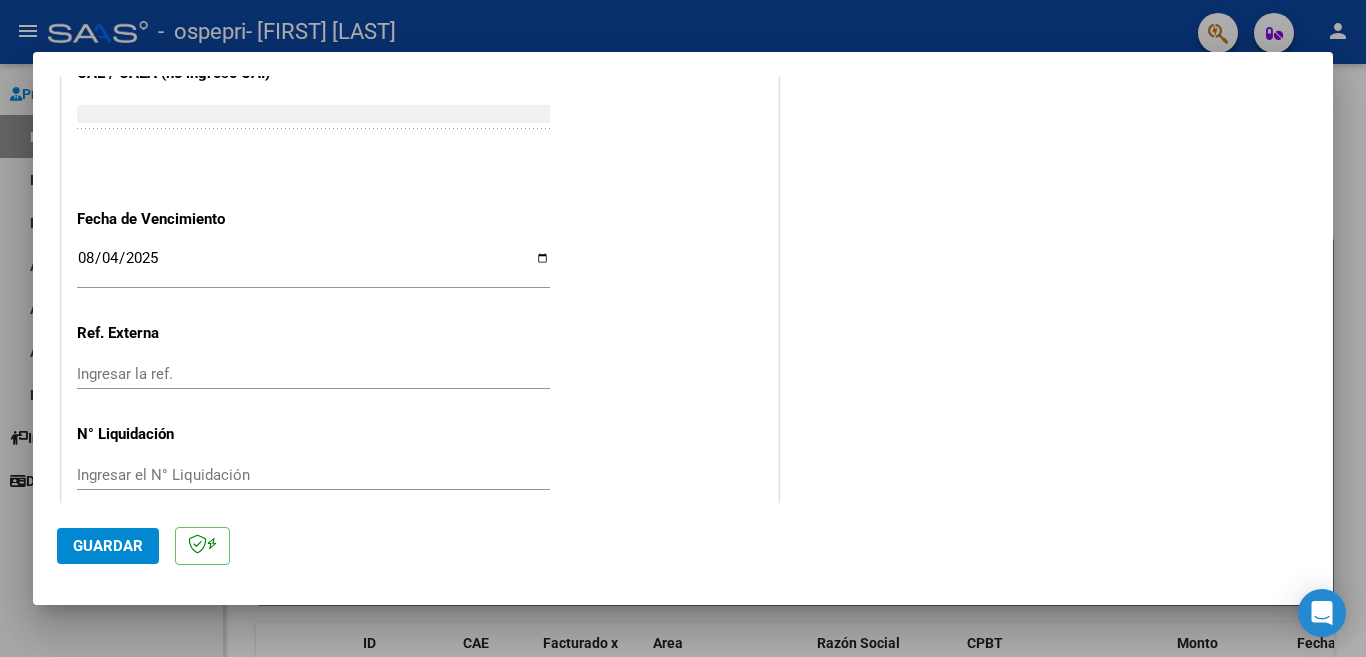 scroll, scrollTop: 1270, scrollLeft: 0, axis: vertical 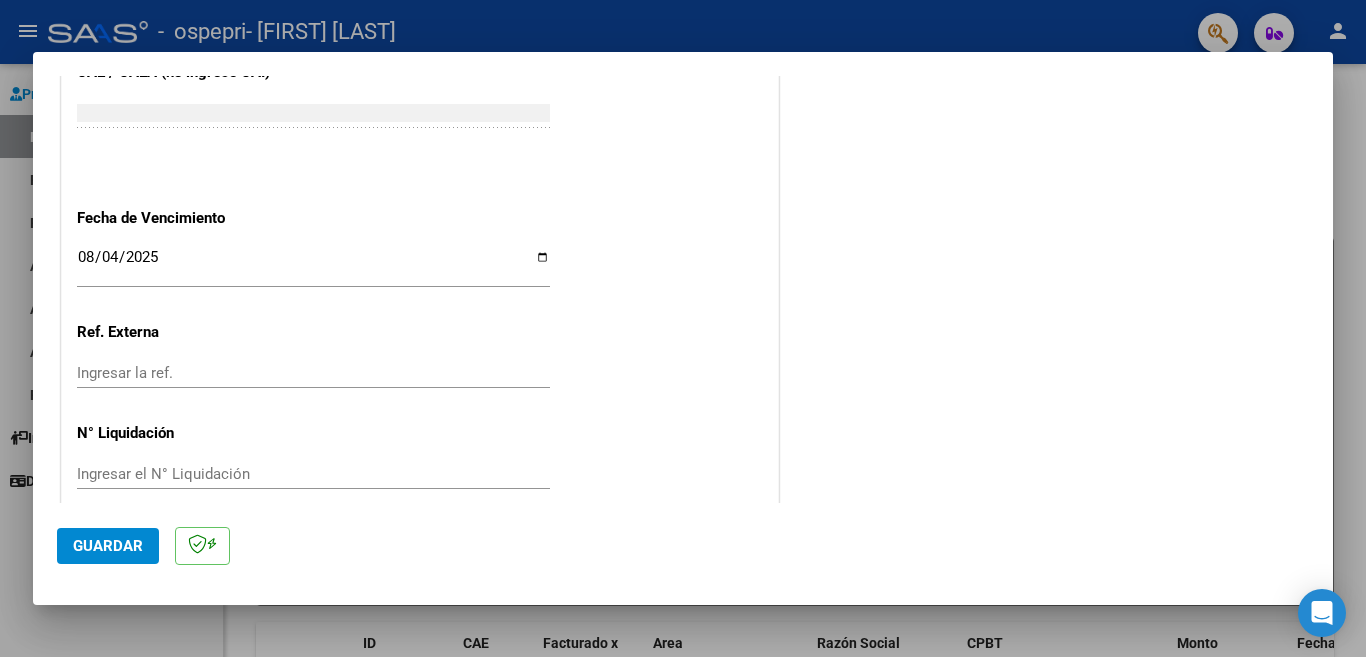 click on "Ingresar la ref." at bounding box center (313, 373) 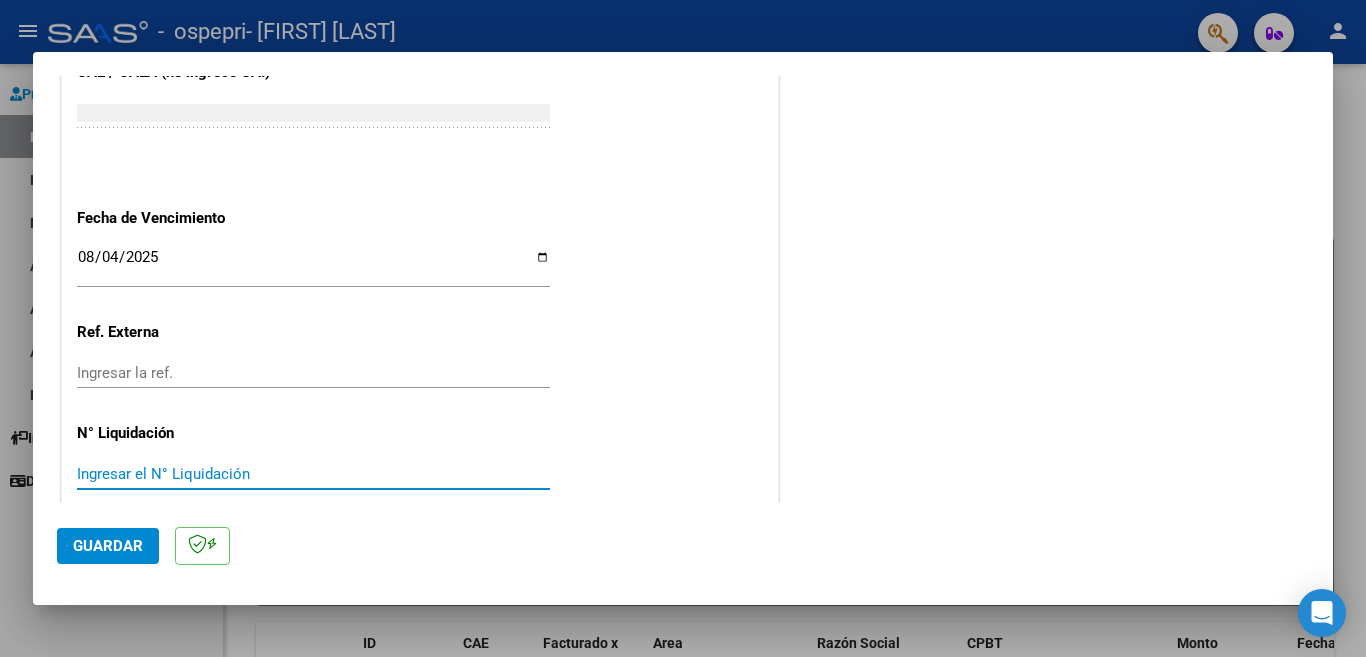 click on "Ingresar el N° Liquidación" at bounding box center (313, 474) 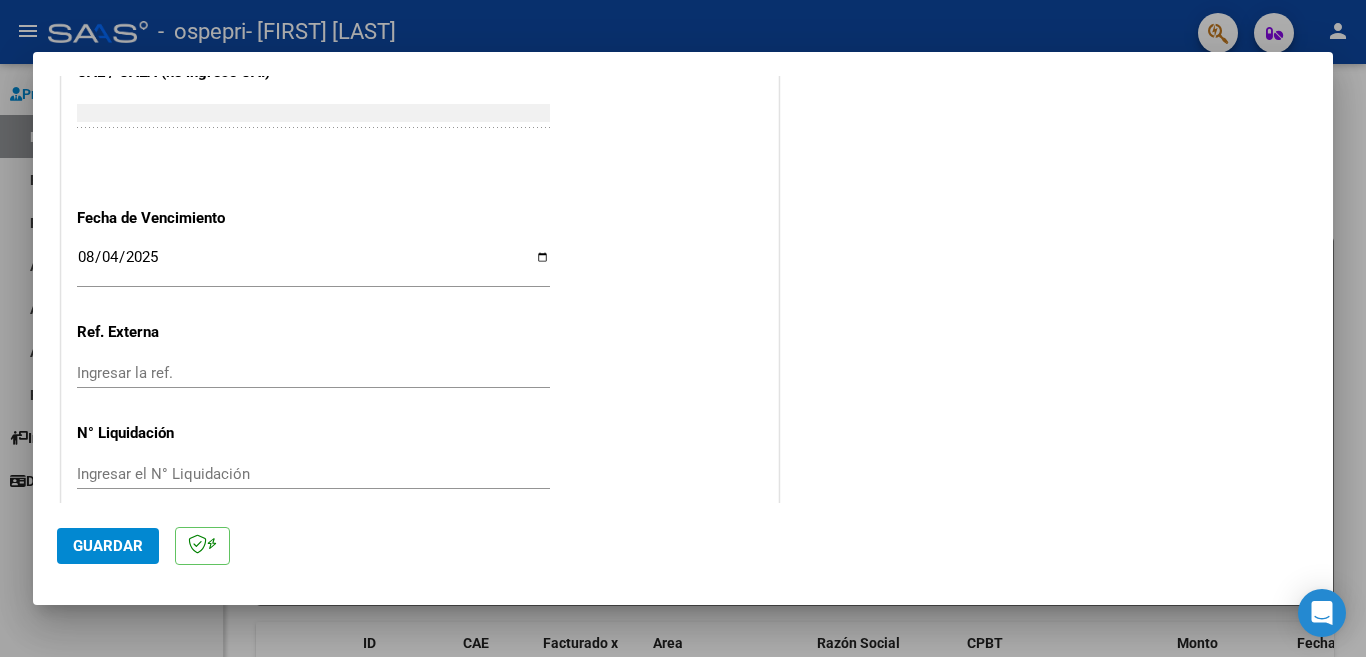 click on "Guardar" 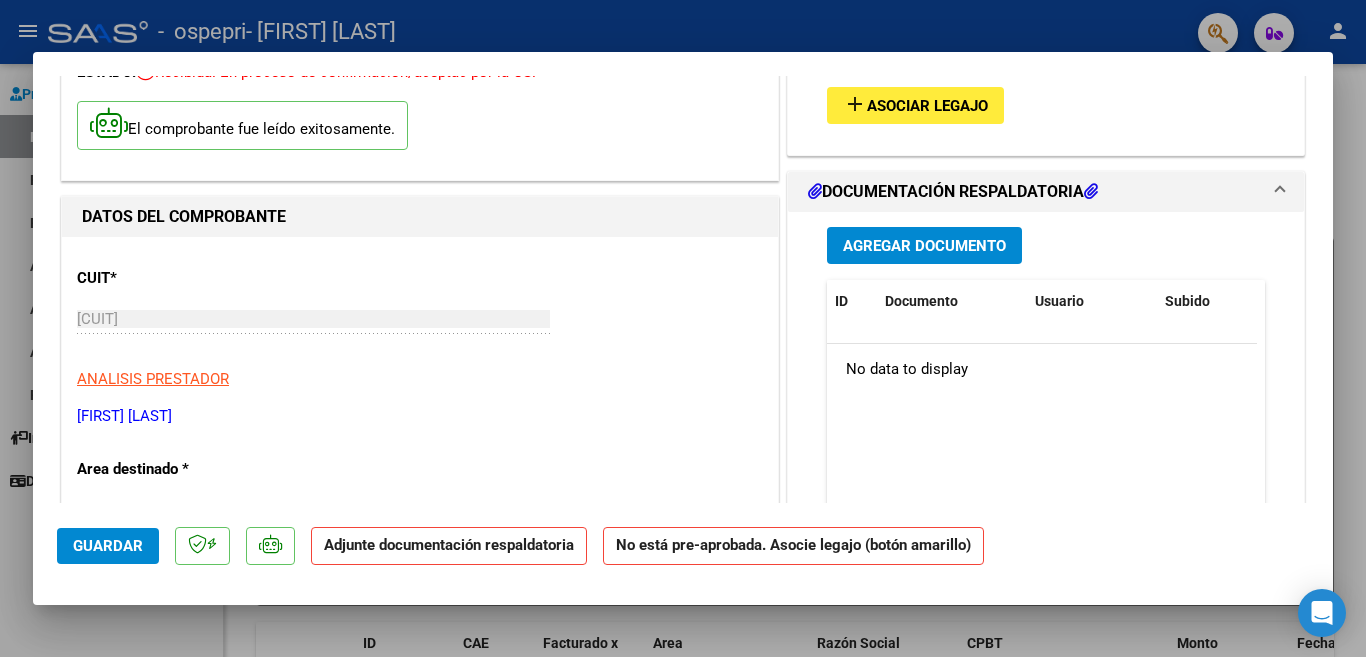 scroll, scrollTop: 0, scrollLeft: 0, axis: both 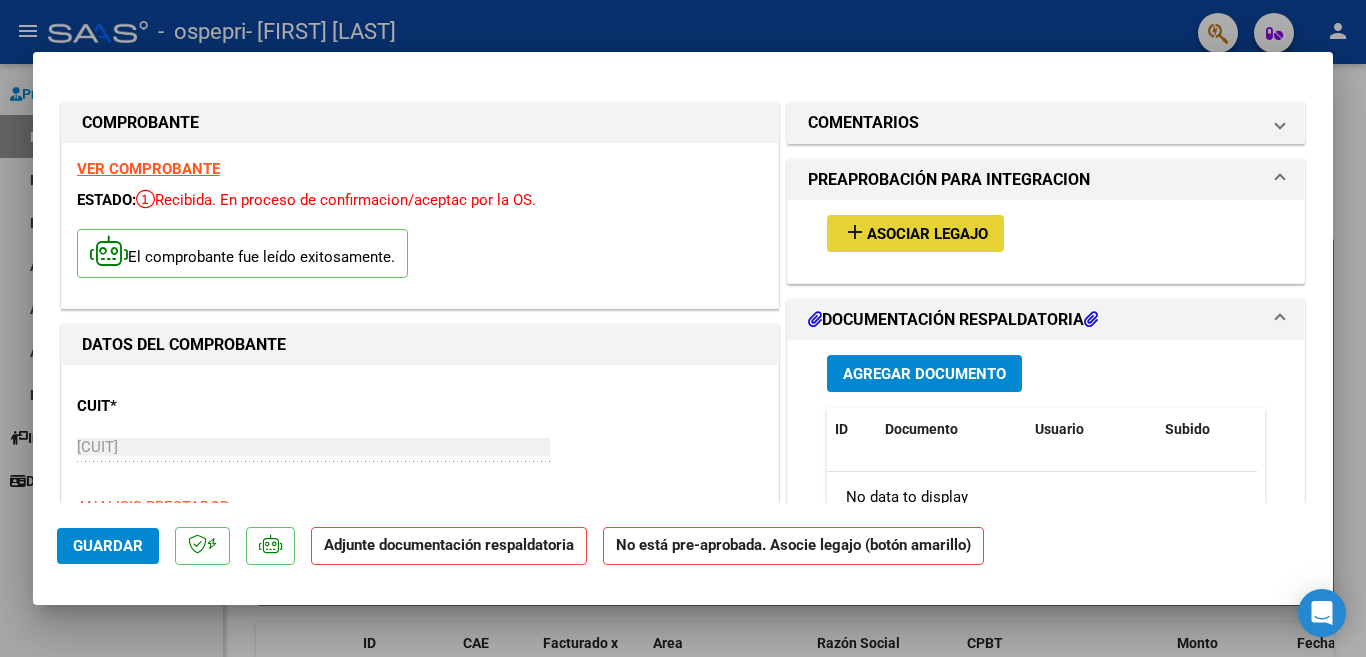 click on "Asociar Legajo" at bounding box center (927, 234) 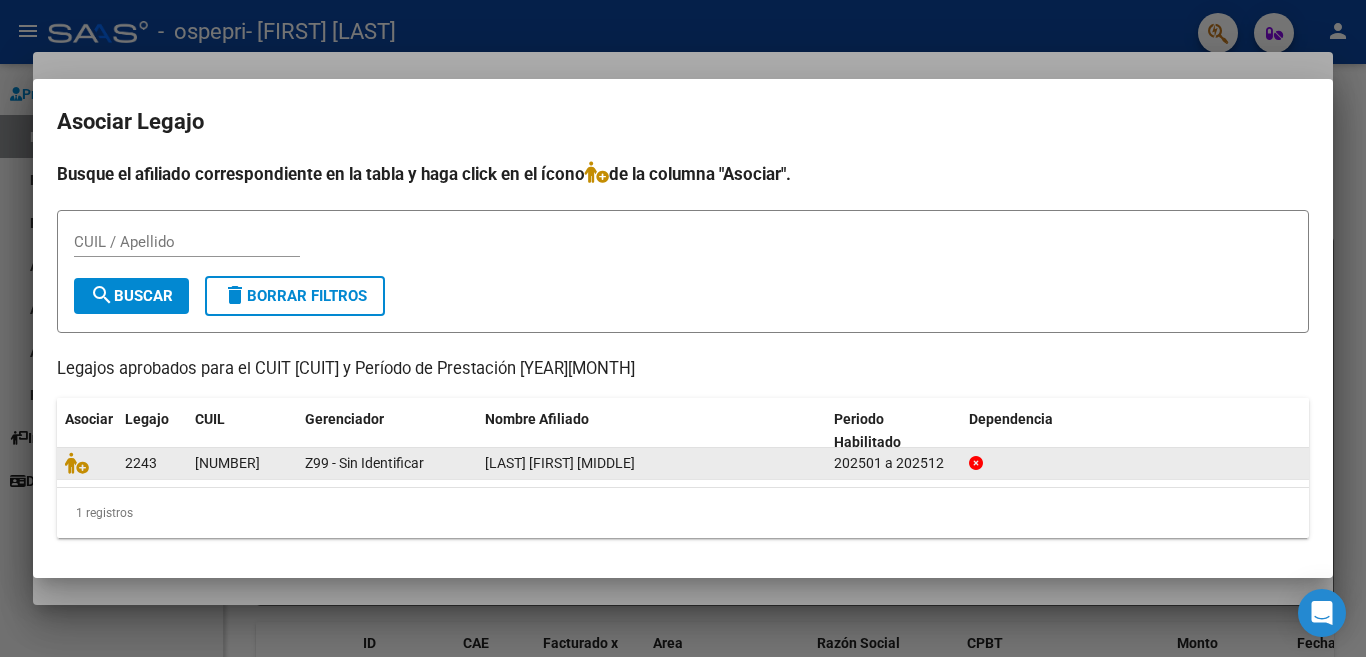 click on "[LAST] [FIRST] [MIDDLE]" 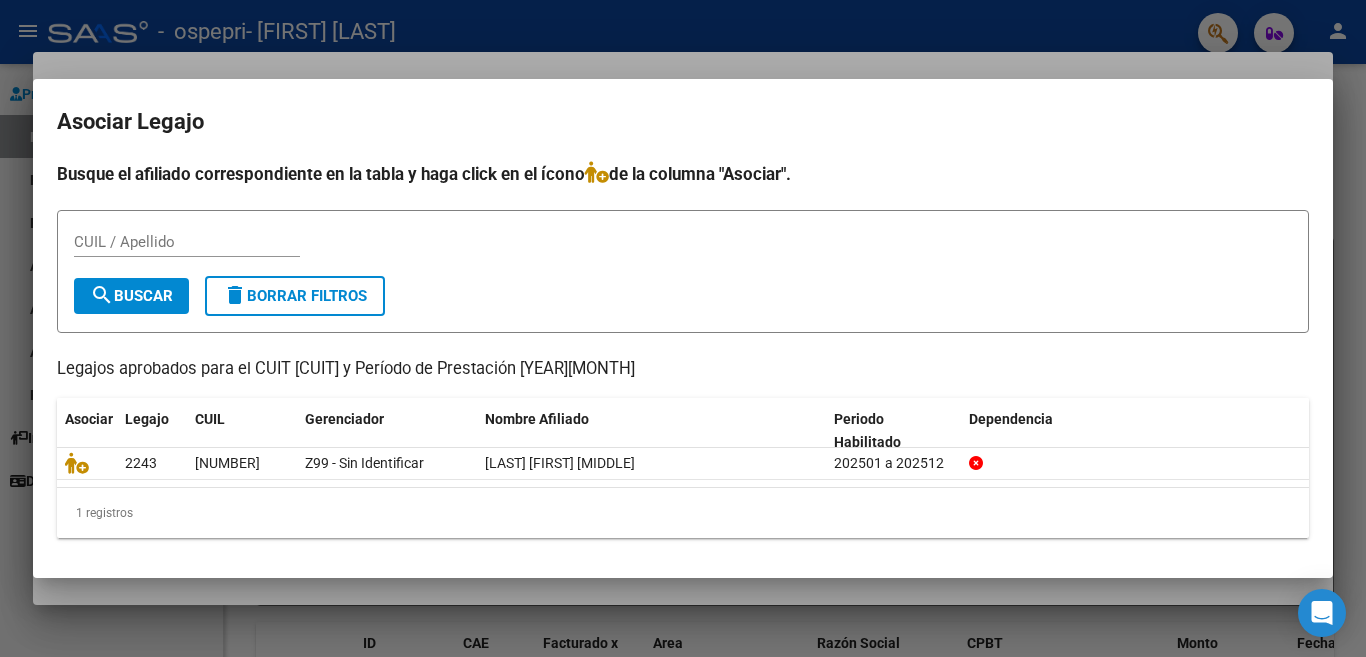 click on "CUIL / Apellido" at bounding box center [187, 242] 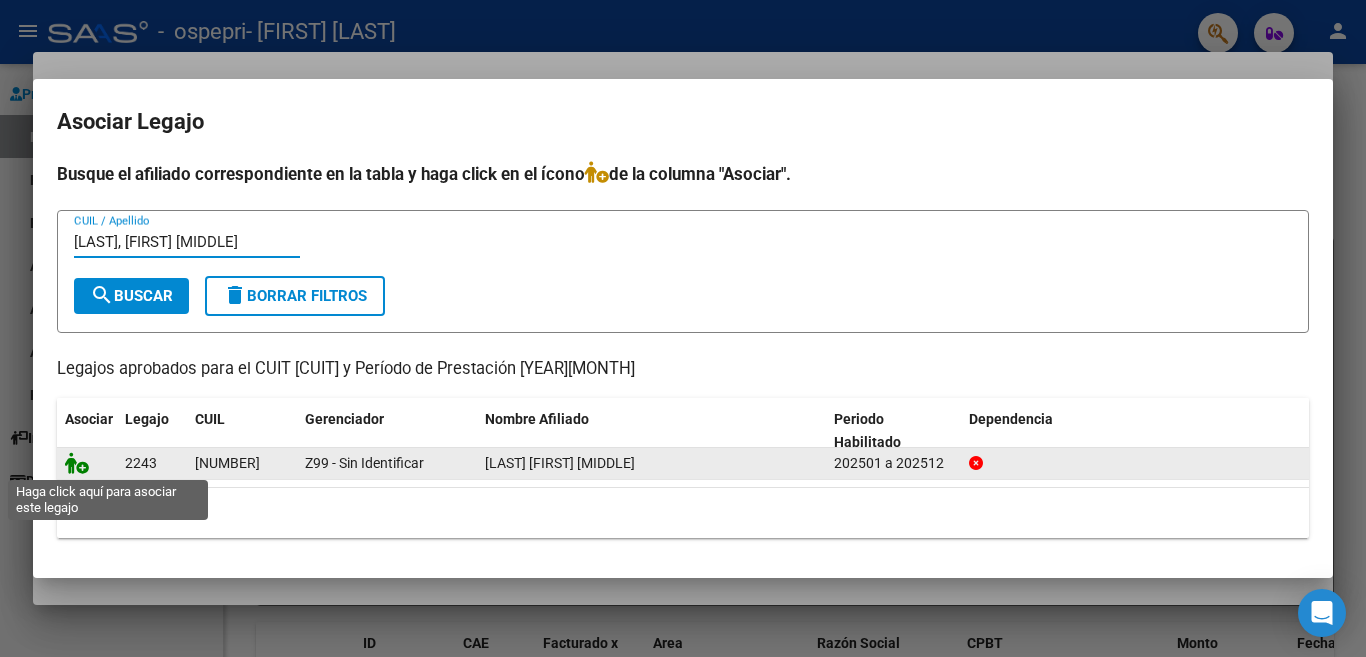 type on "[LAST], [FIRST] [MIDDLE]" 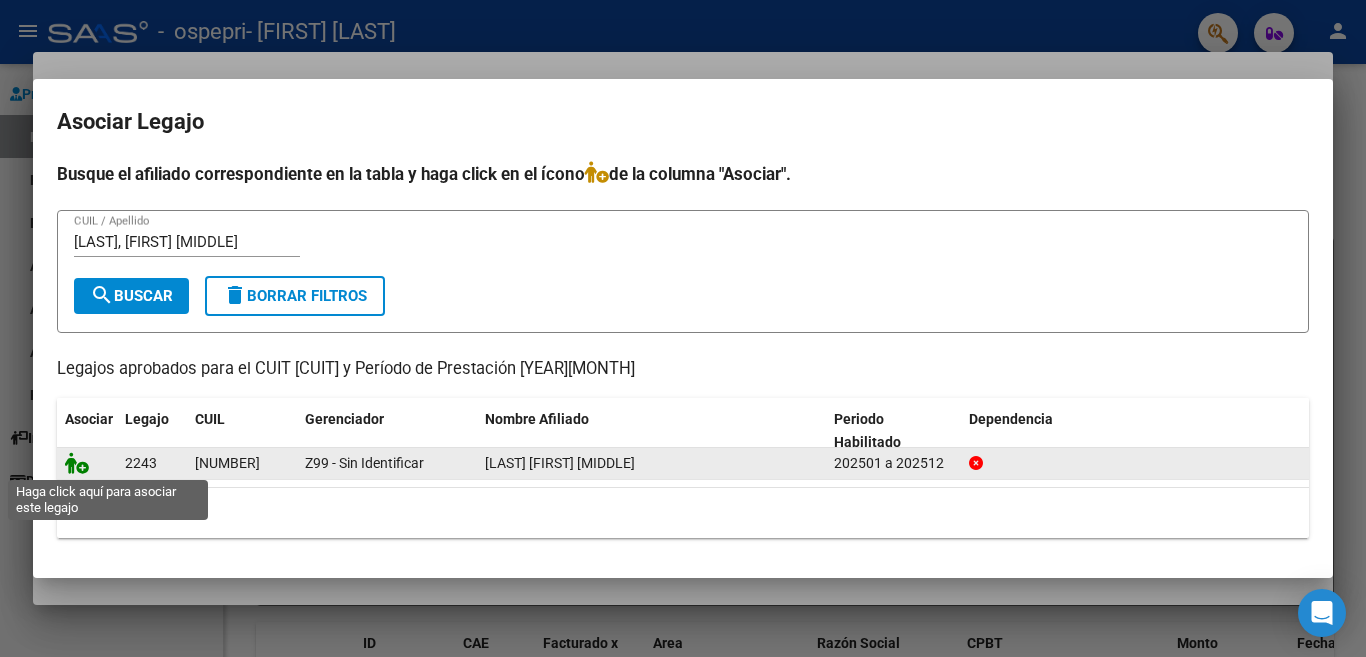 click 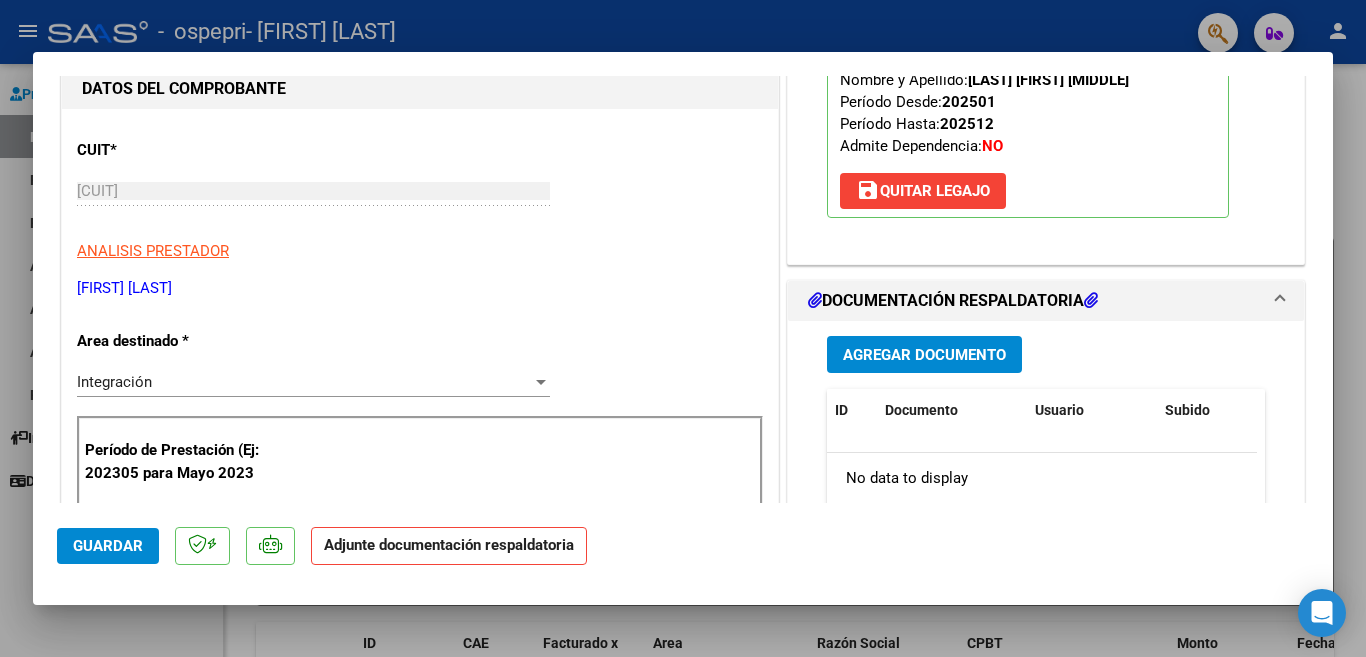 scroll, scrollTop: 256, scrollLeft: 0, axis: vertical 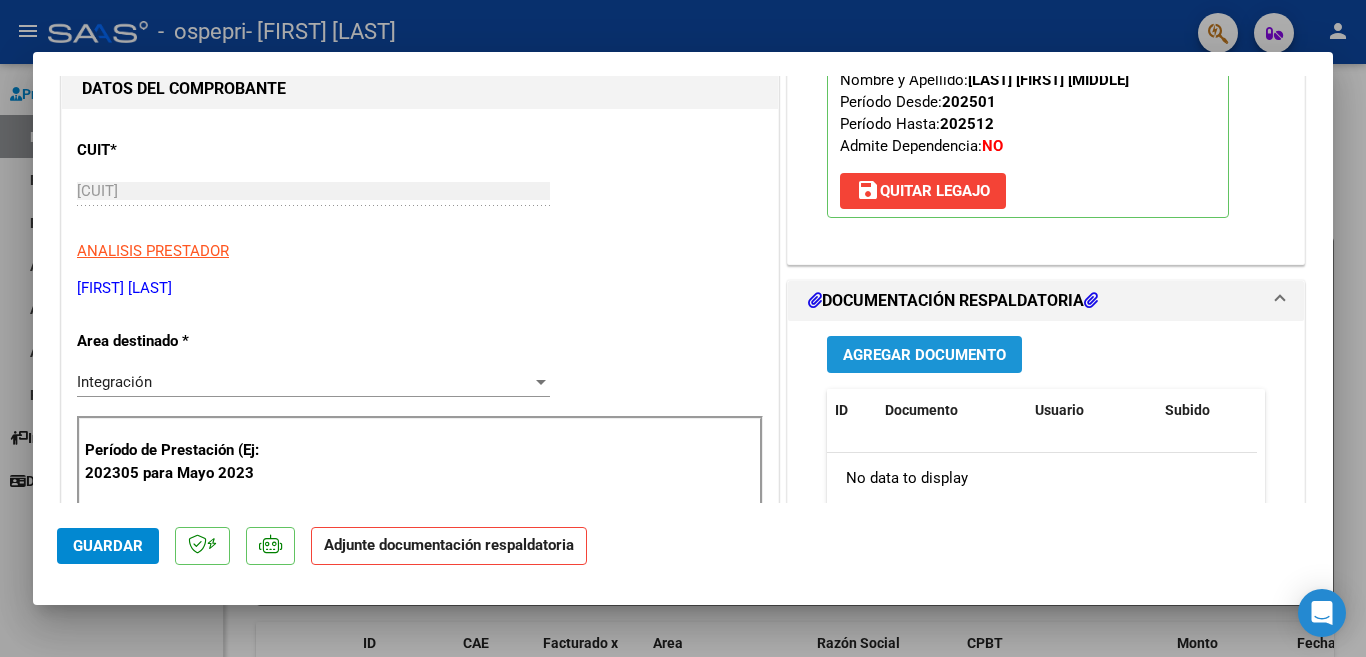 click on "Agregar Documento" at bounding box center (924, 355) 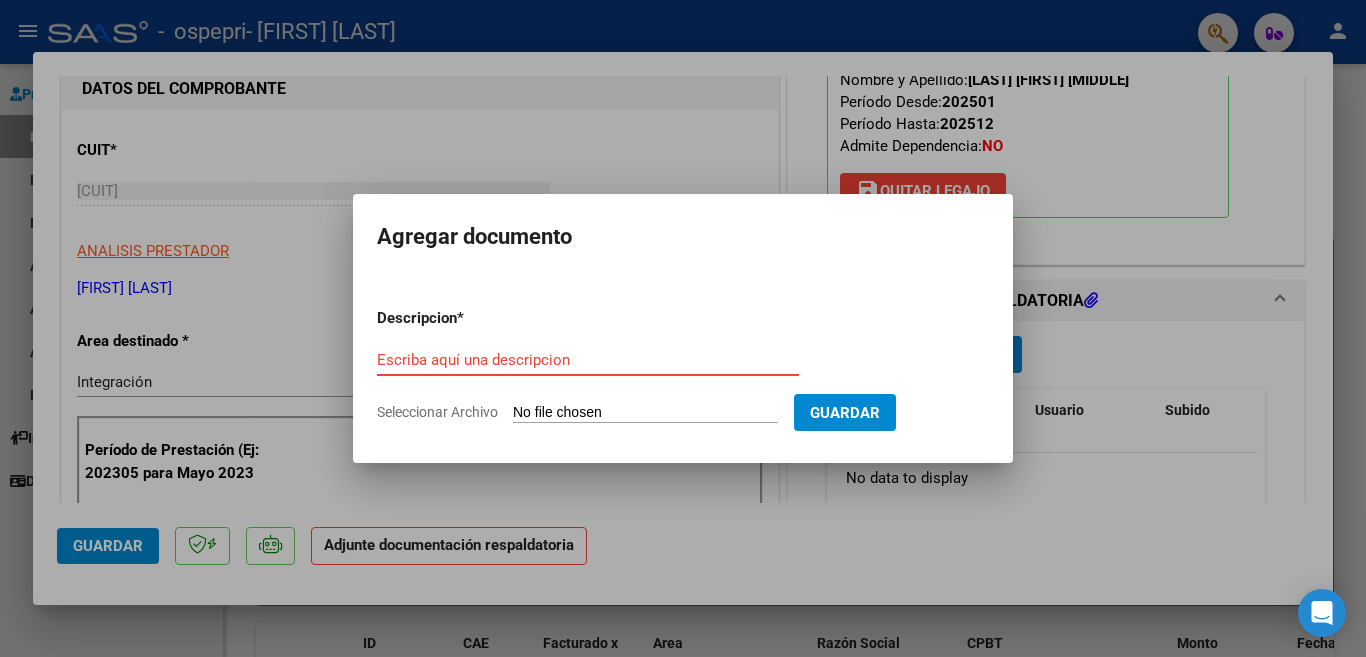 click on "Escriba aquí una descripcion" at bounding box center [588, 360] 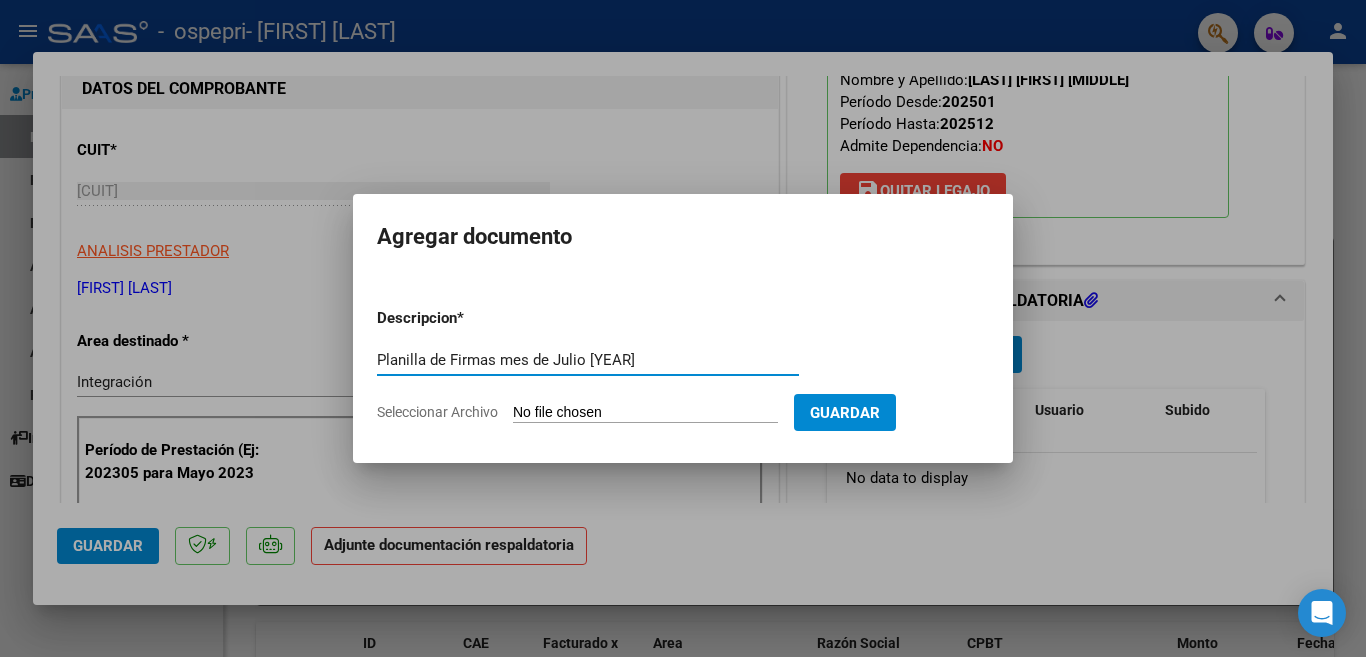 type on "Planilla de Firmas mes de Julio [YEAR]" 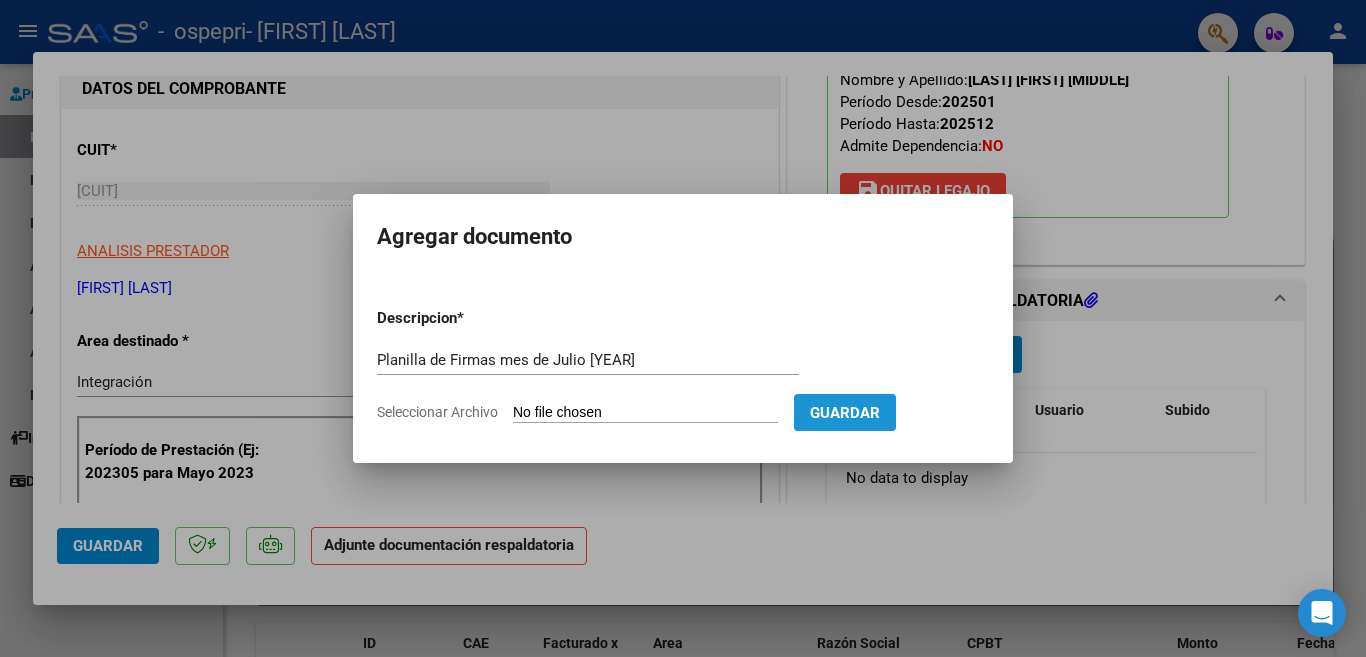 click on "Guardar" at bounding box center [845, 413] 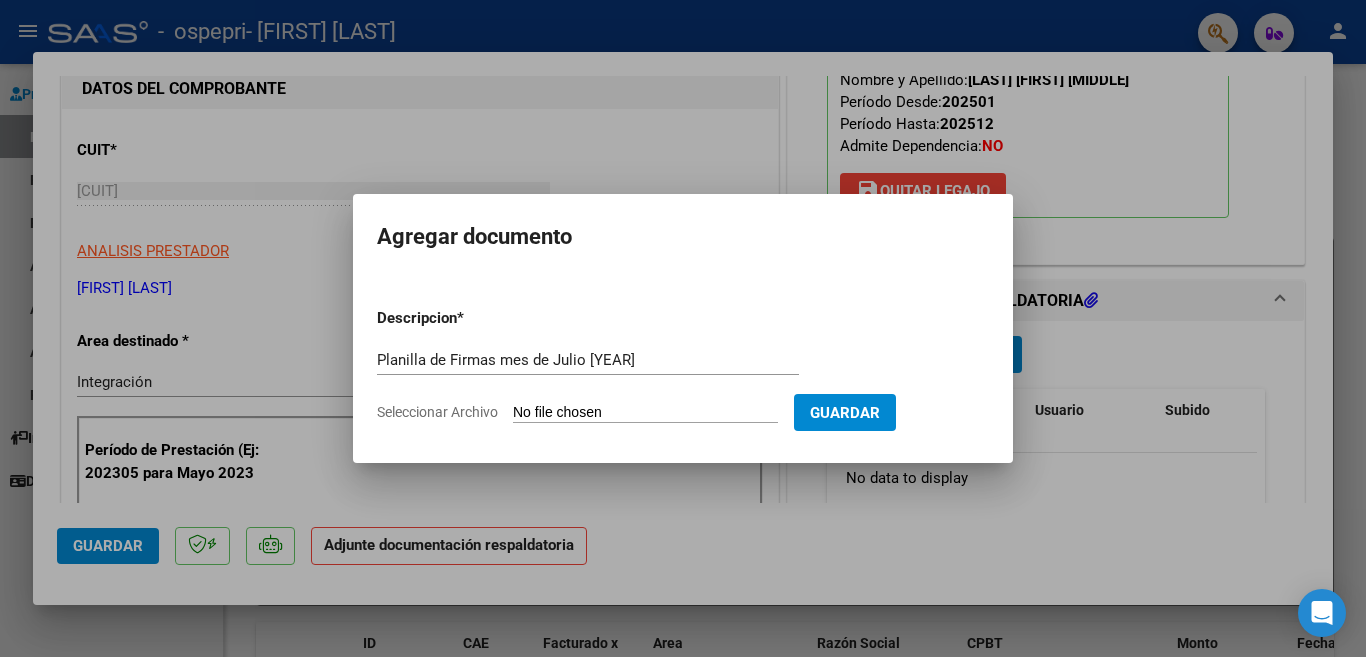click on "Descripcion  *   Planilla de Firmas mes de Julio [YEAR] Escriba aquí una descripcion  Seleccionar Archivo Guardar" at bounding box center [683, 365] 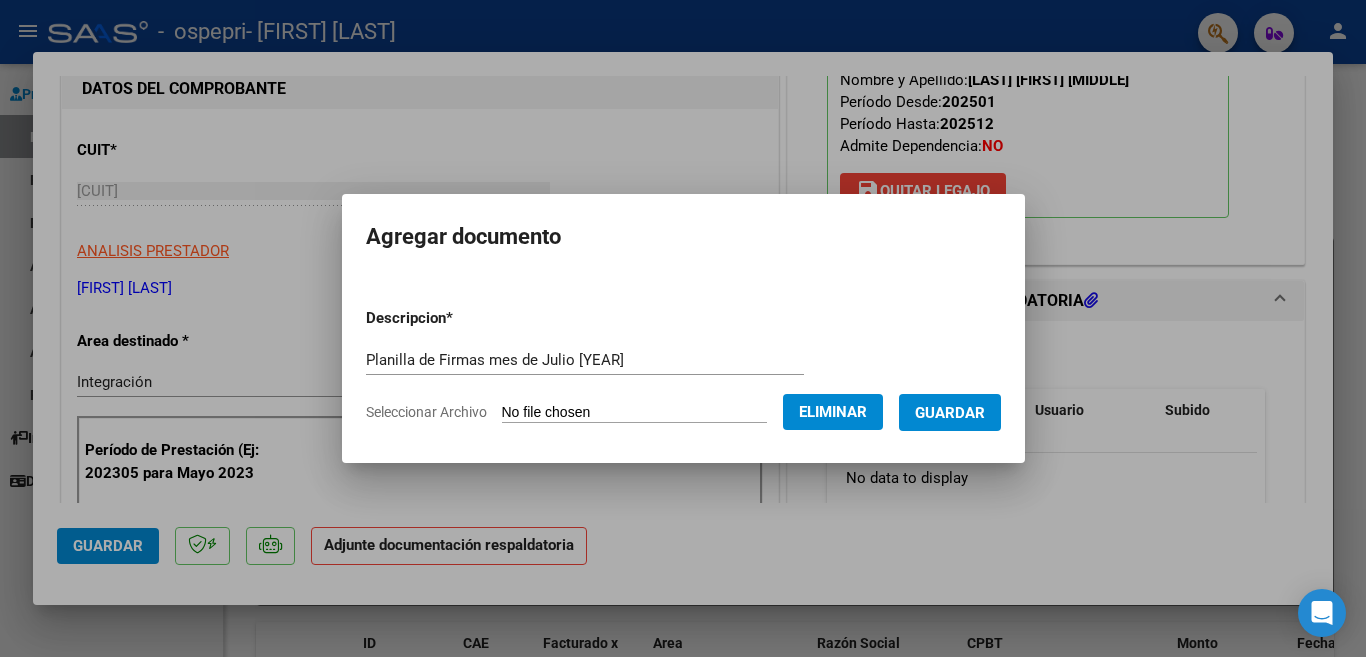 click on "Guardar" at bounding box center (950, 413) 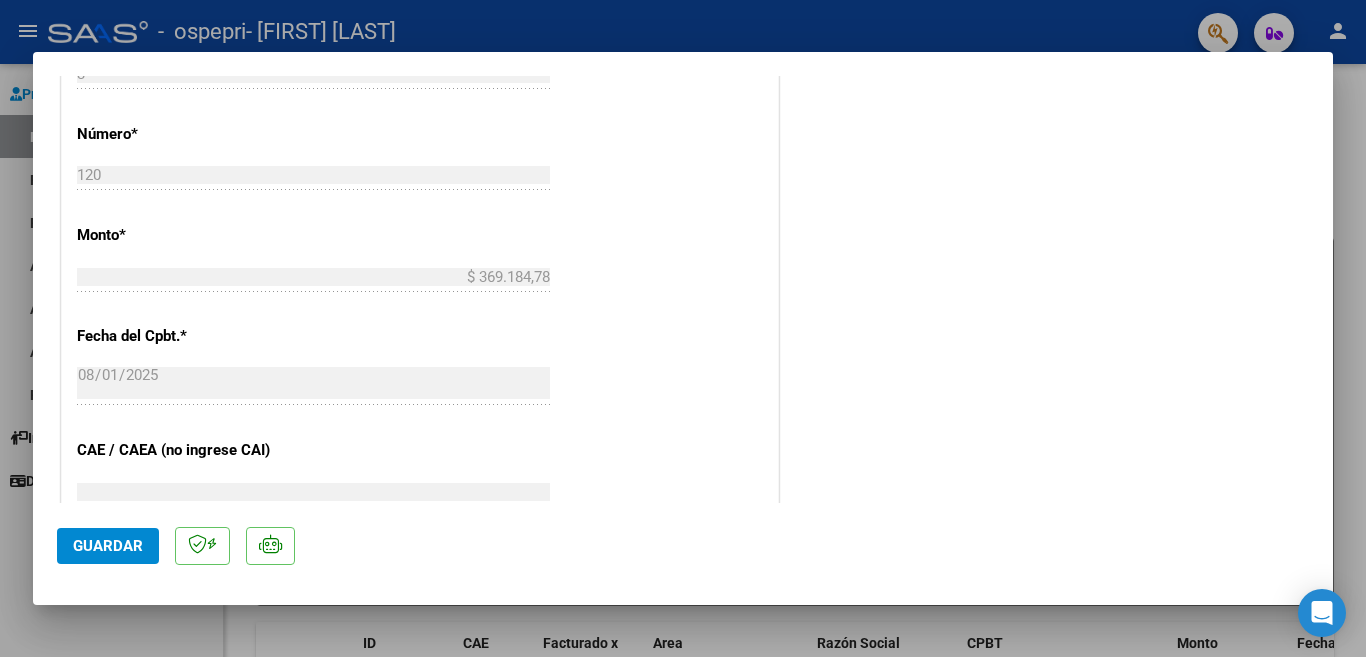 scroll, scrollTop: 960, scrollLeft: 0, axis: vertical 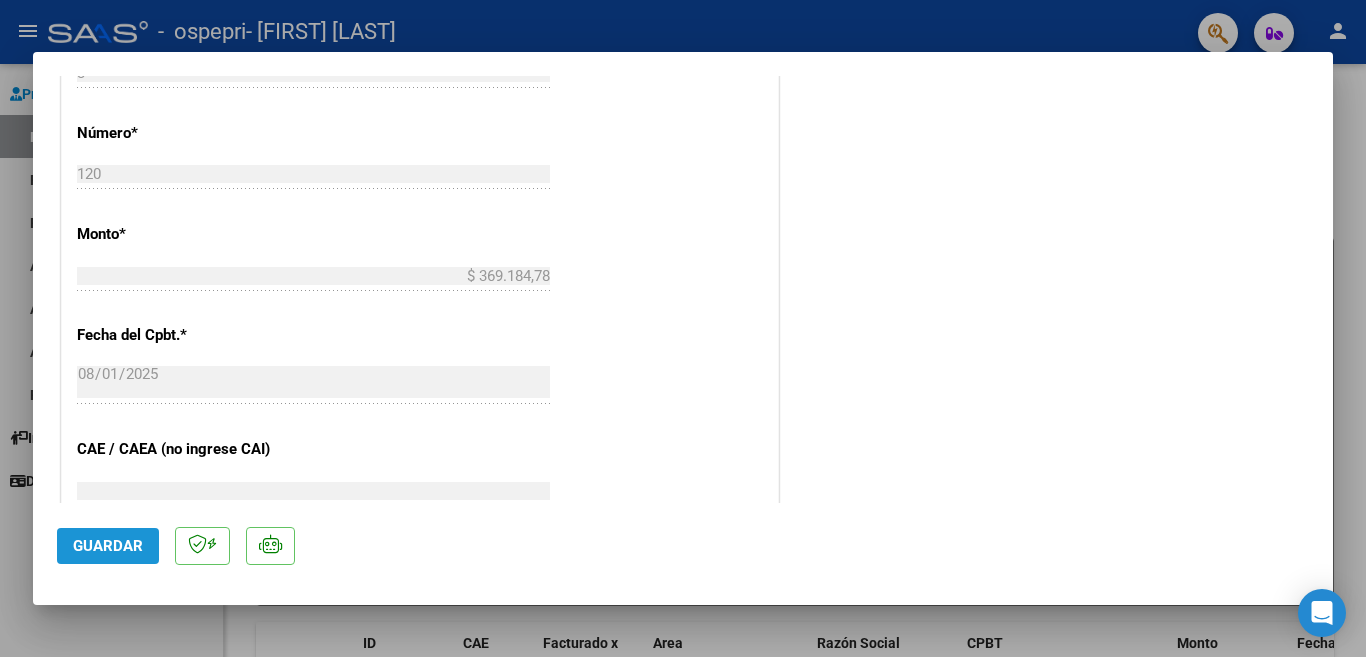 click on "Guardar" 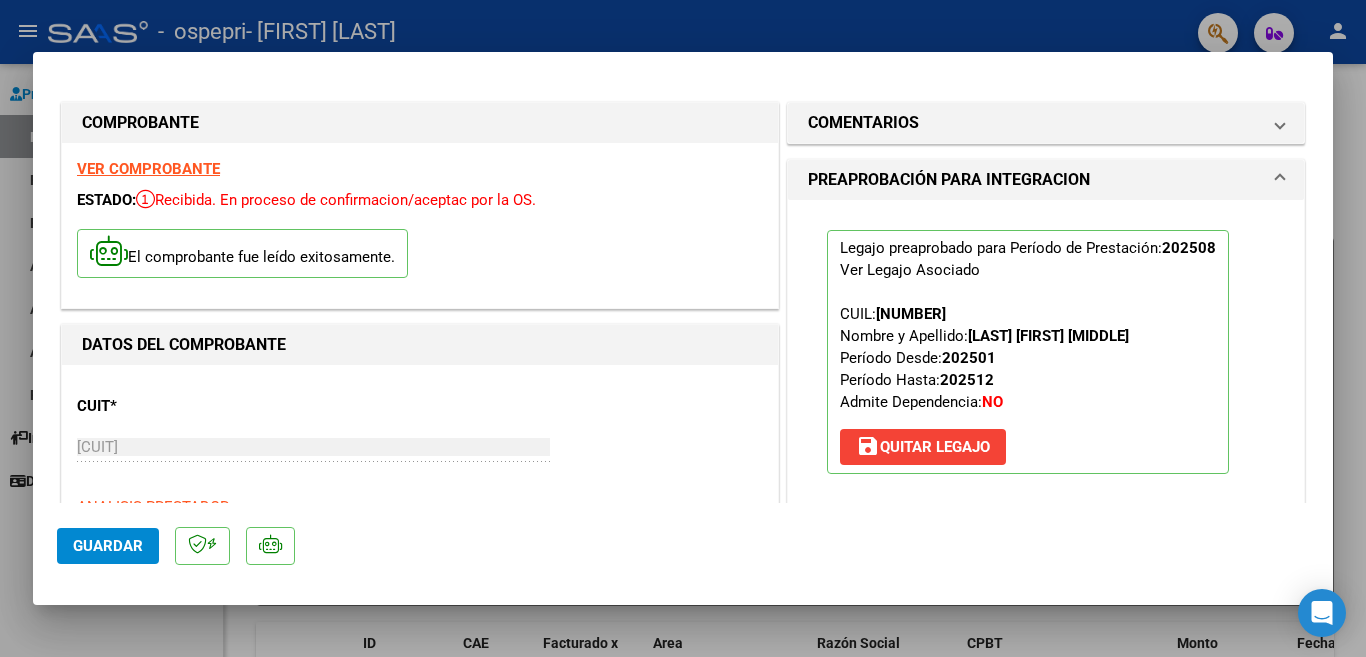 scroll, scrollTop: 0, scrollLeft: 0, axis: both 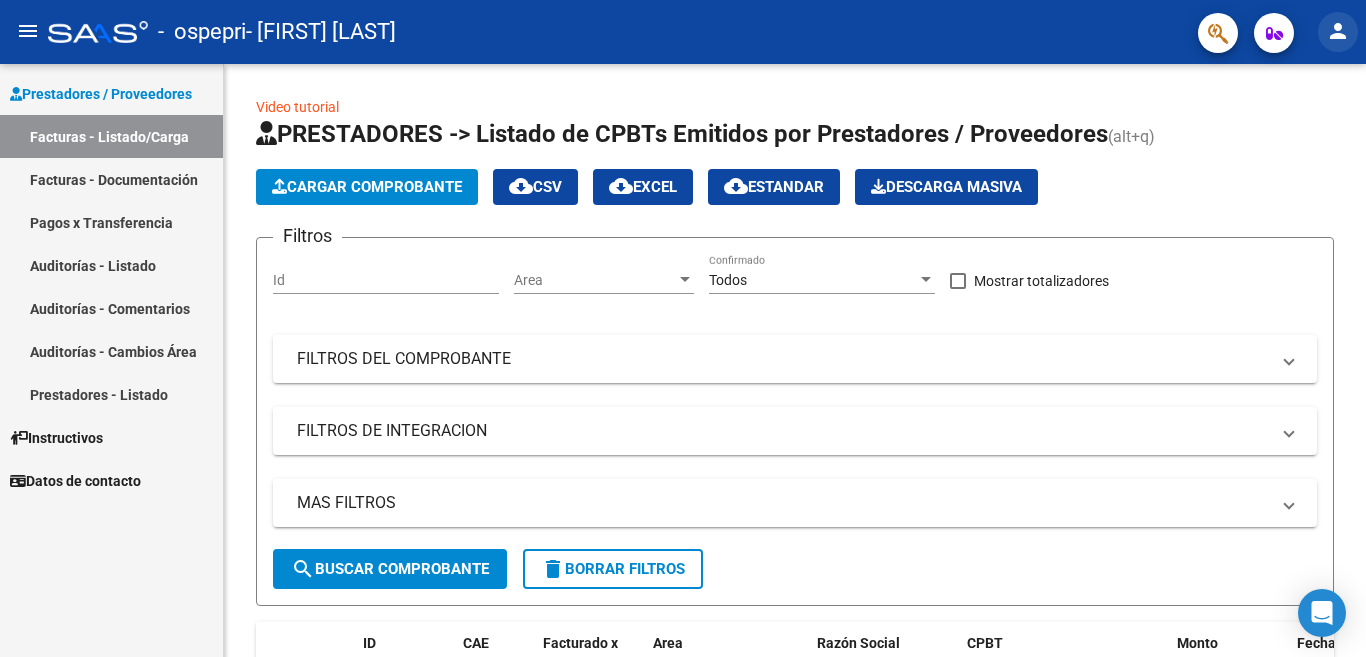 click on "person" 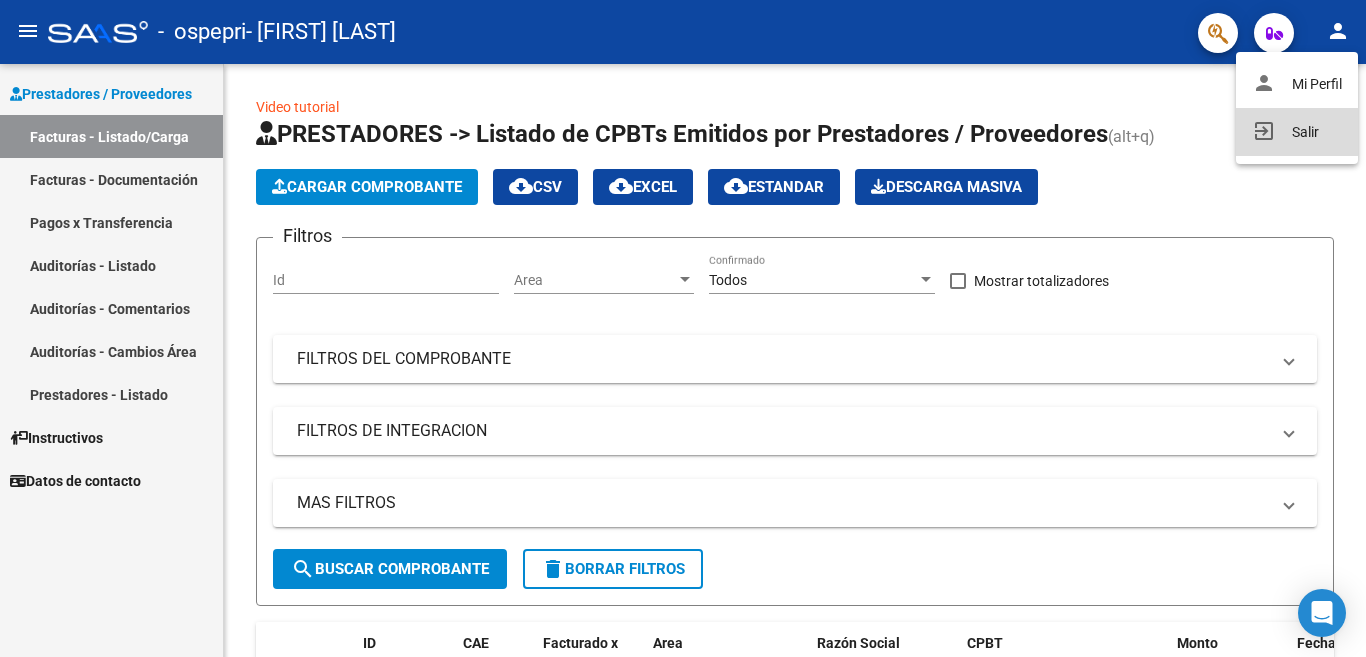 click on "exit_to_app  Salir" at bounding box center [1297, 132] 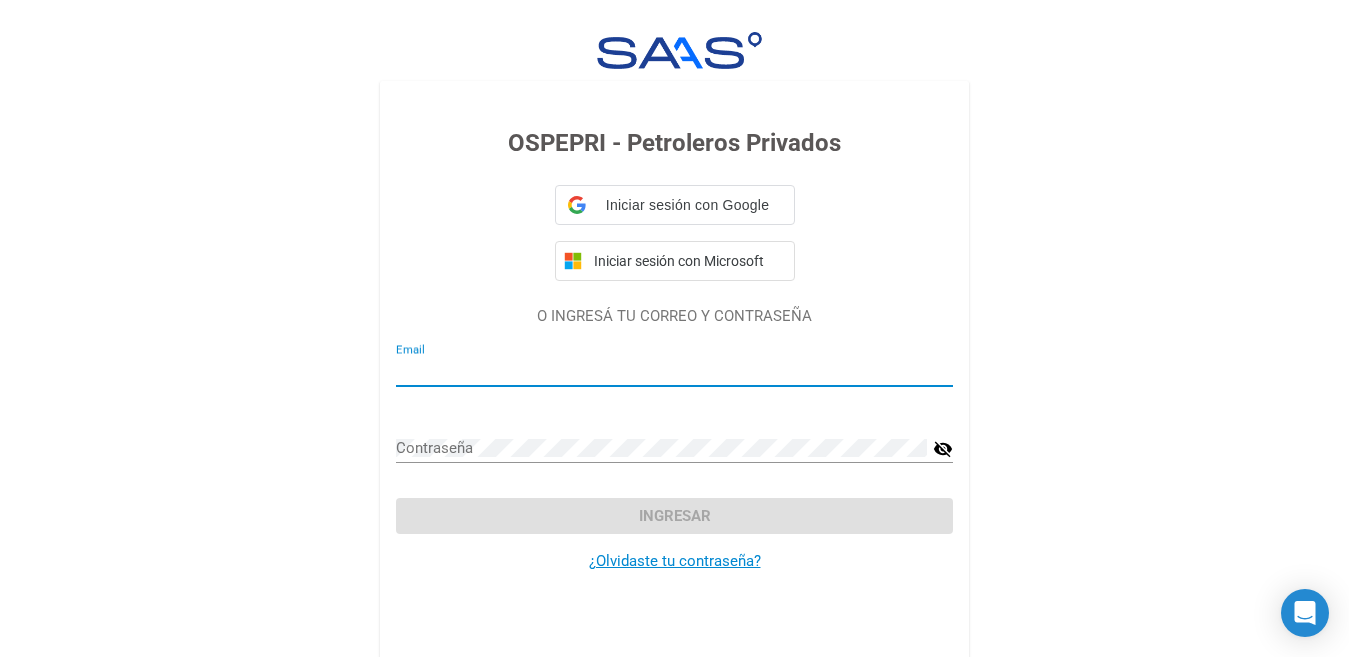 type on "[EMAIL]" 